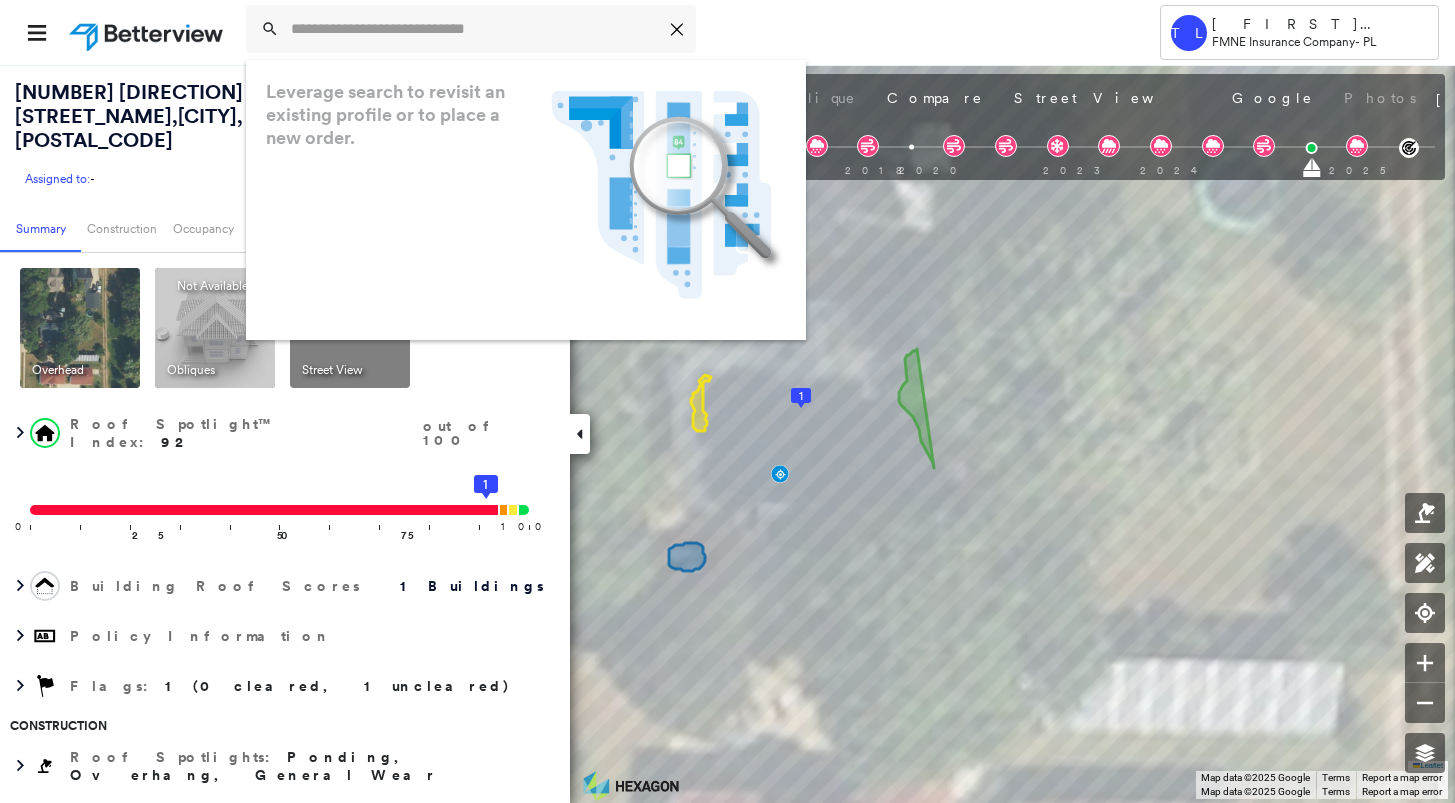 scroll, scrollTop: 0, scrollLeft: 0, axis: both 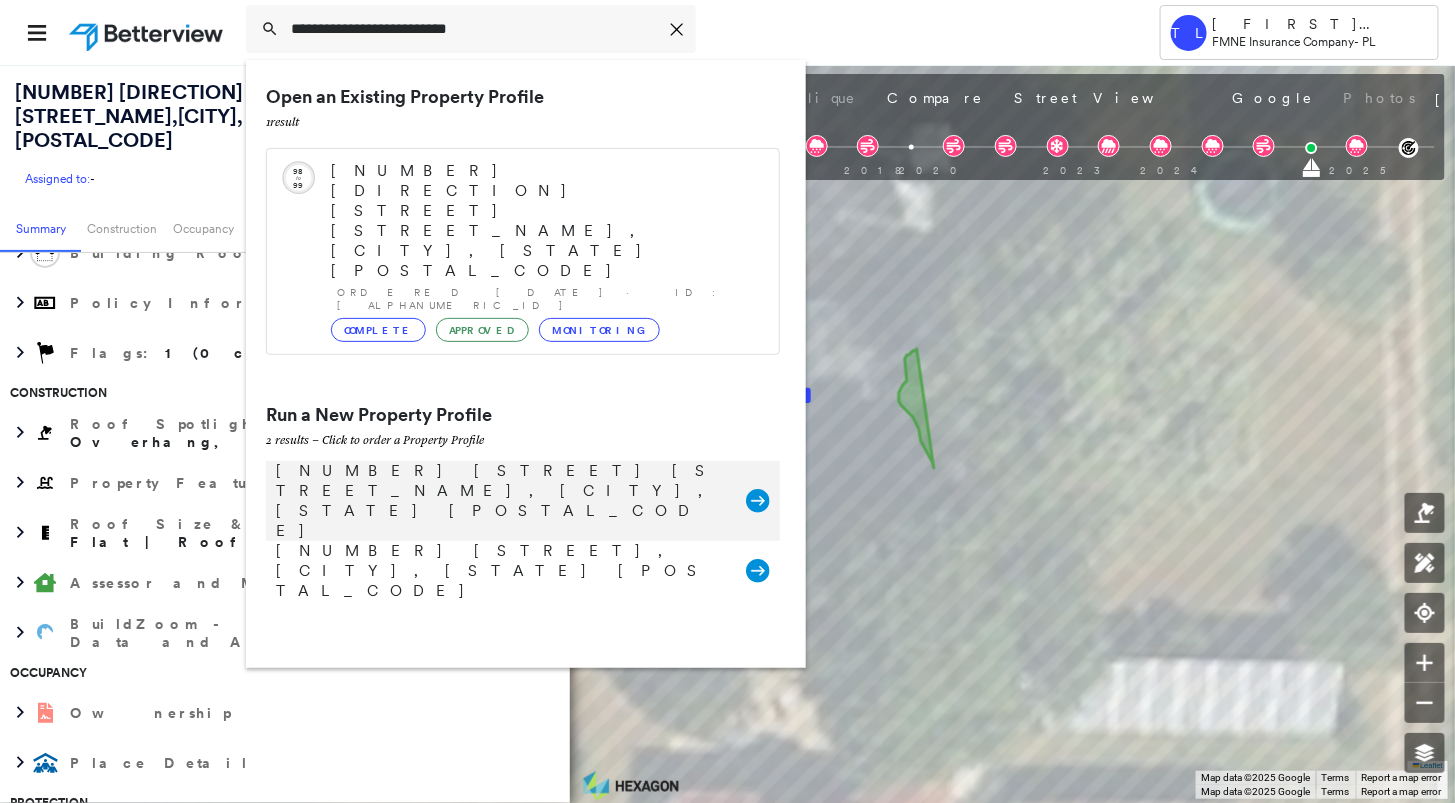 type on "**********" 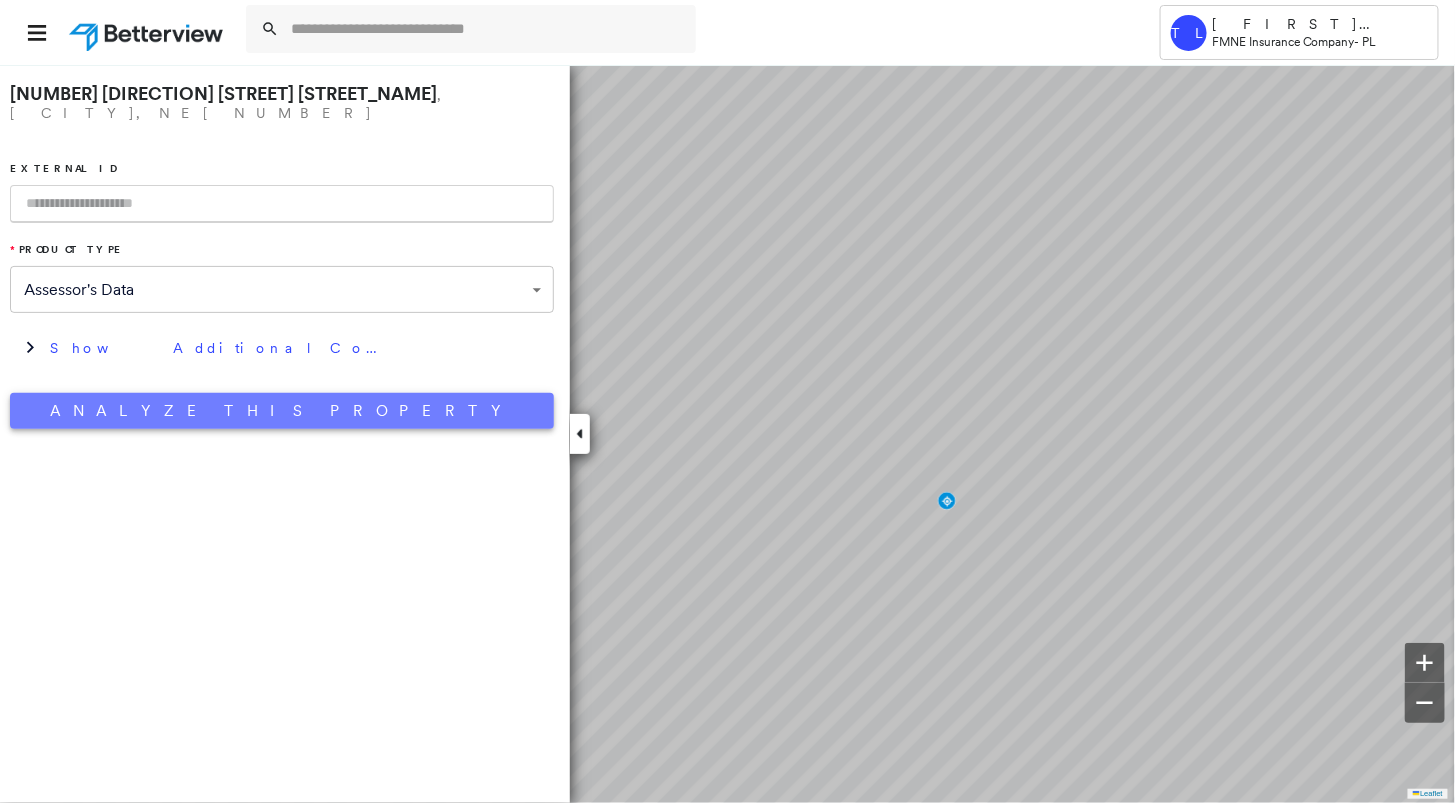 click on "Analyze This Property" at bounding box center [282, 411] 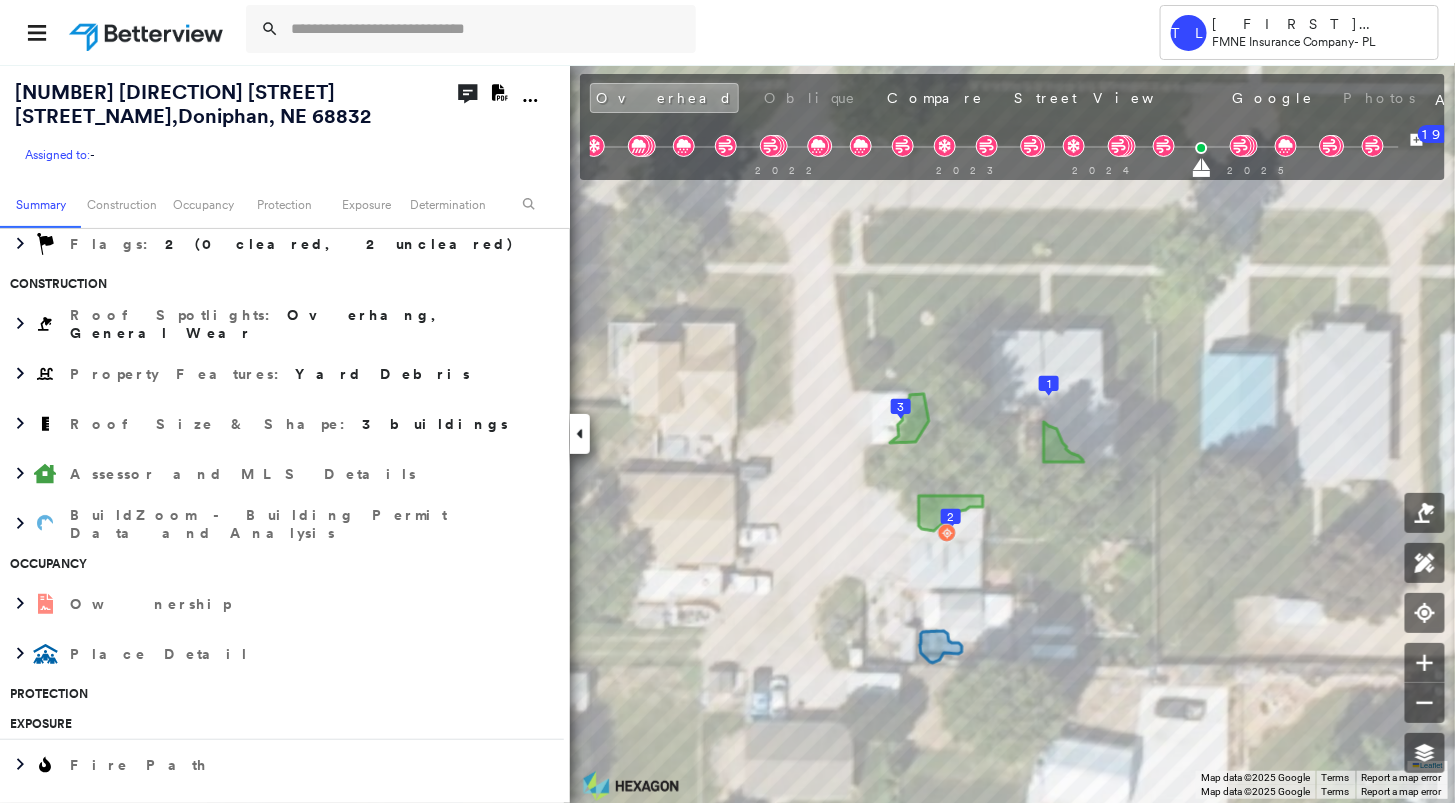 scroll, scrollTop: 555, scrollLeft: 0, axis: vertical 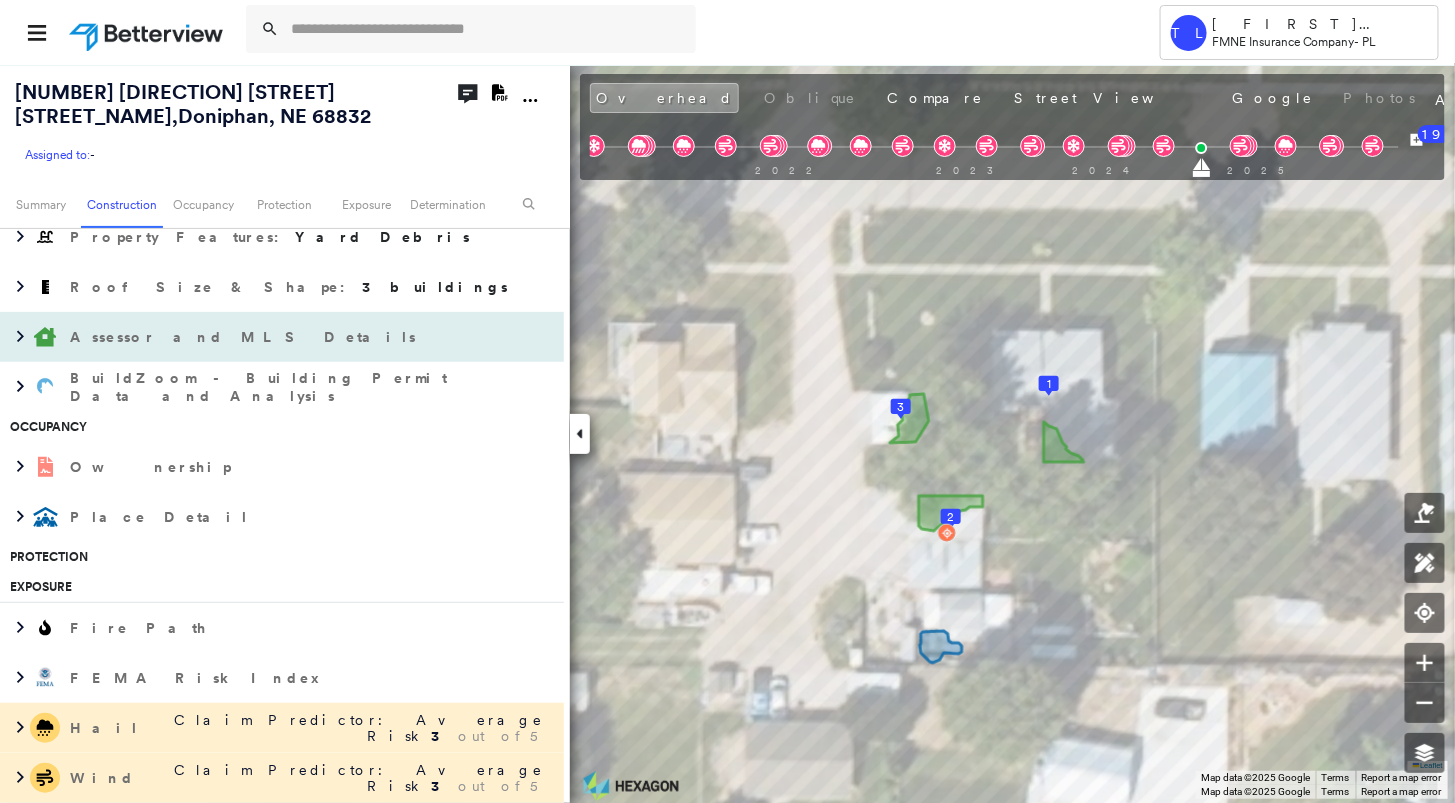click on "Assessor and MLS Details" at bounding box center [245, 337] 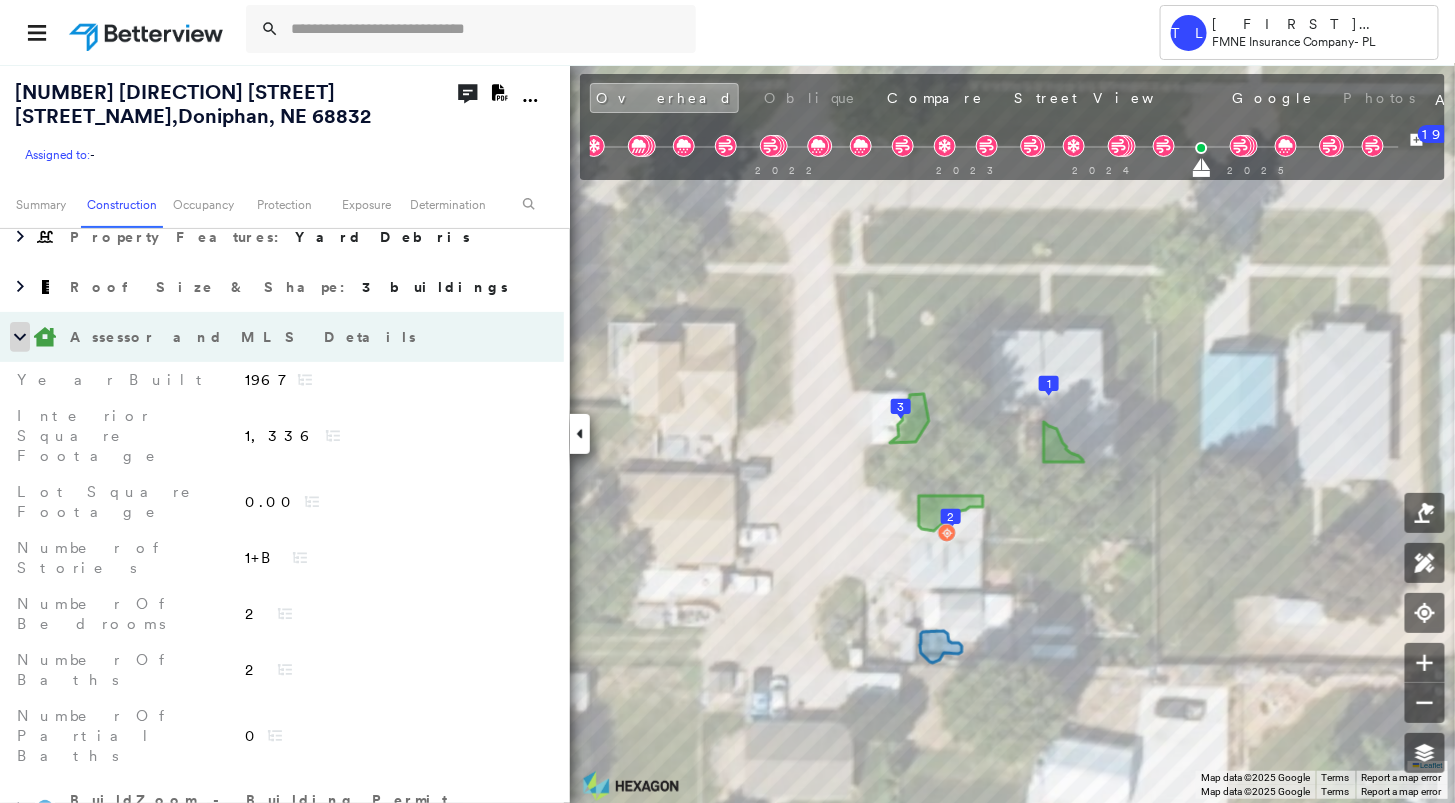 click at bounding box center [20, 337] 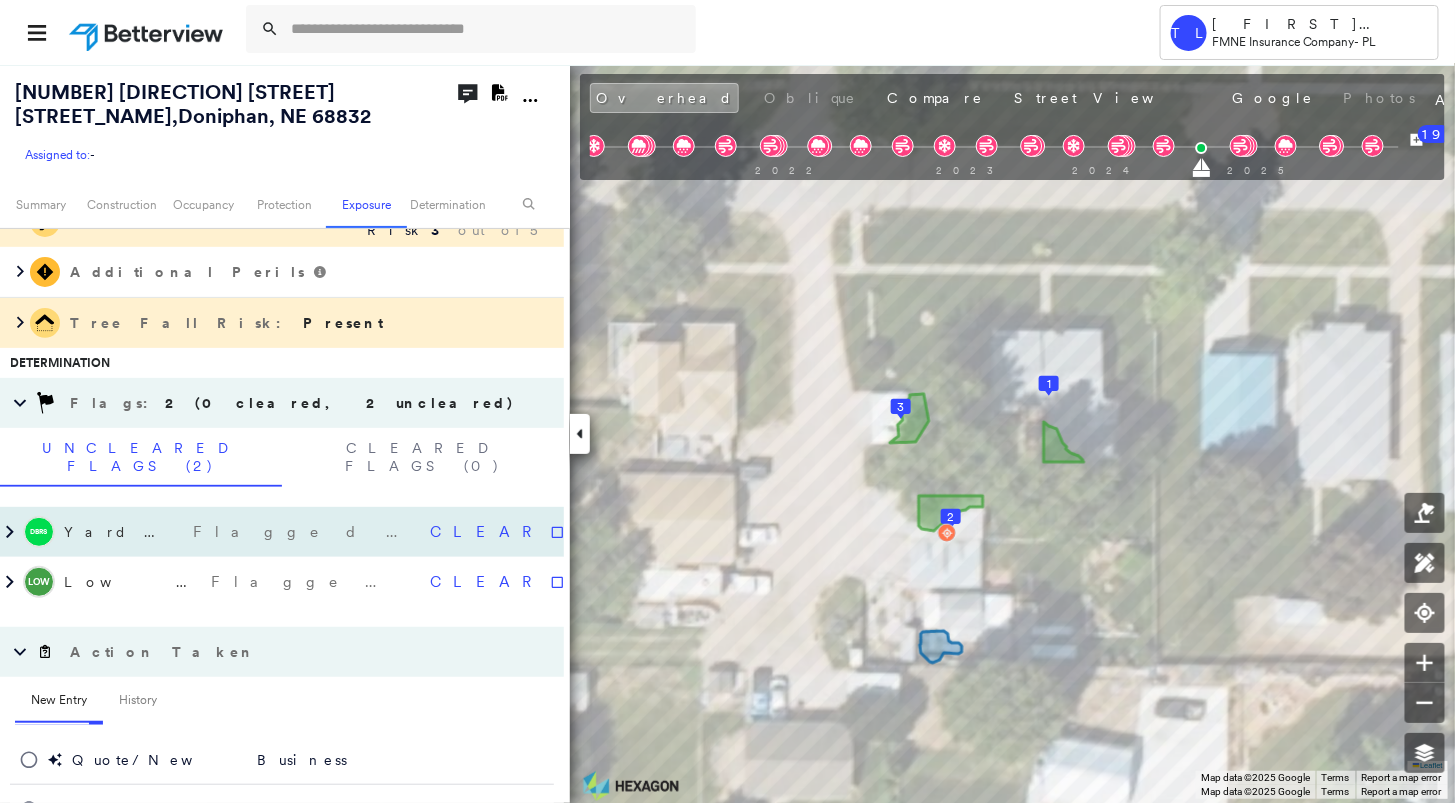 scroll, scrollTop: 1222, scrollLeft: 0, axis: vertical 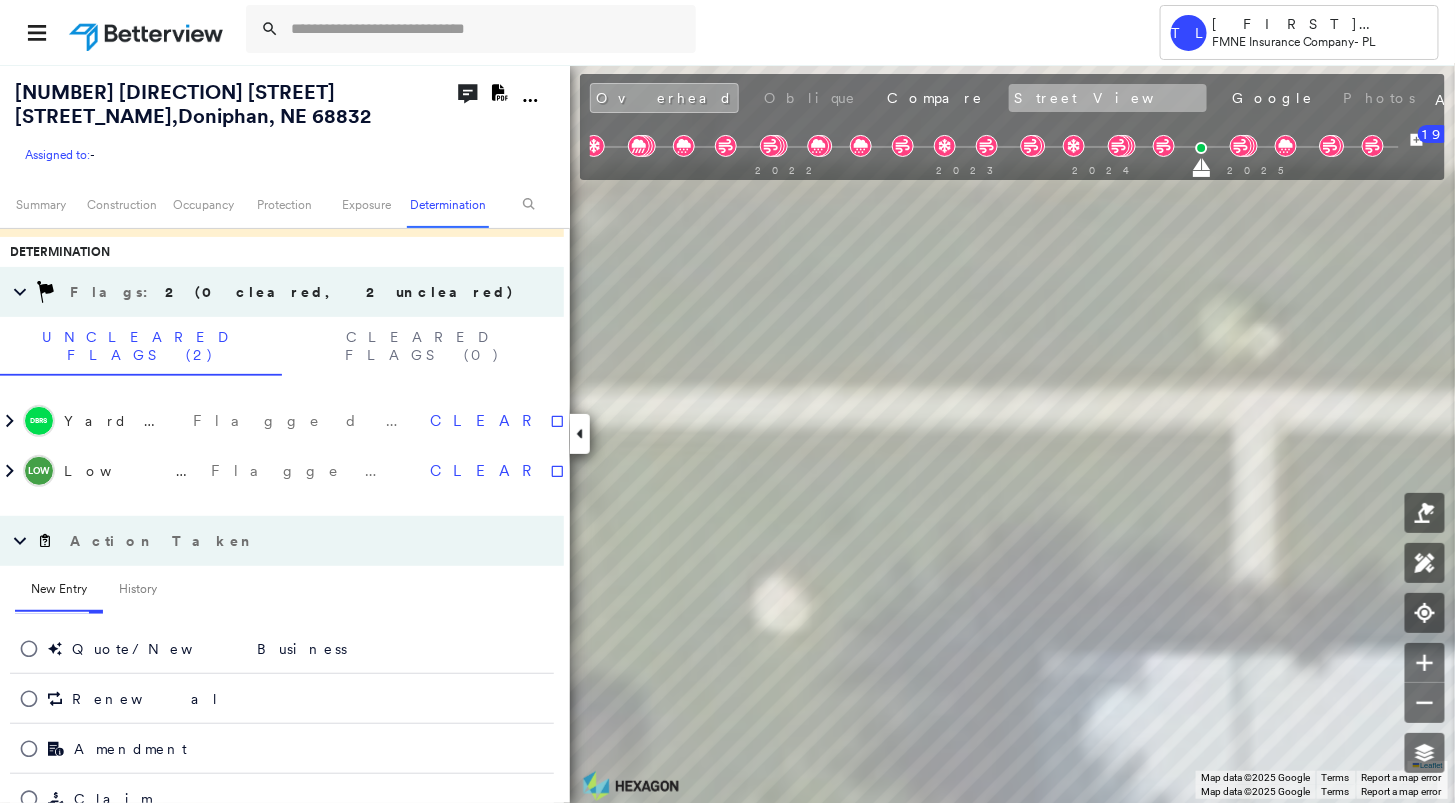 click on "Street View" at bounding box center (1108, 98) 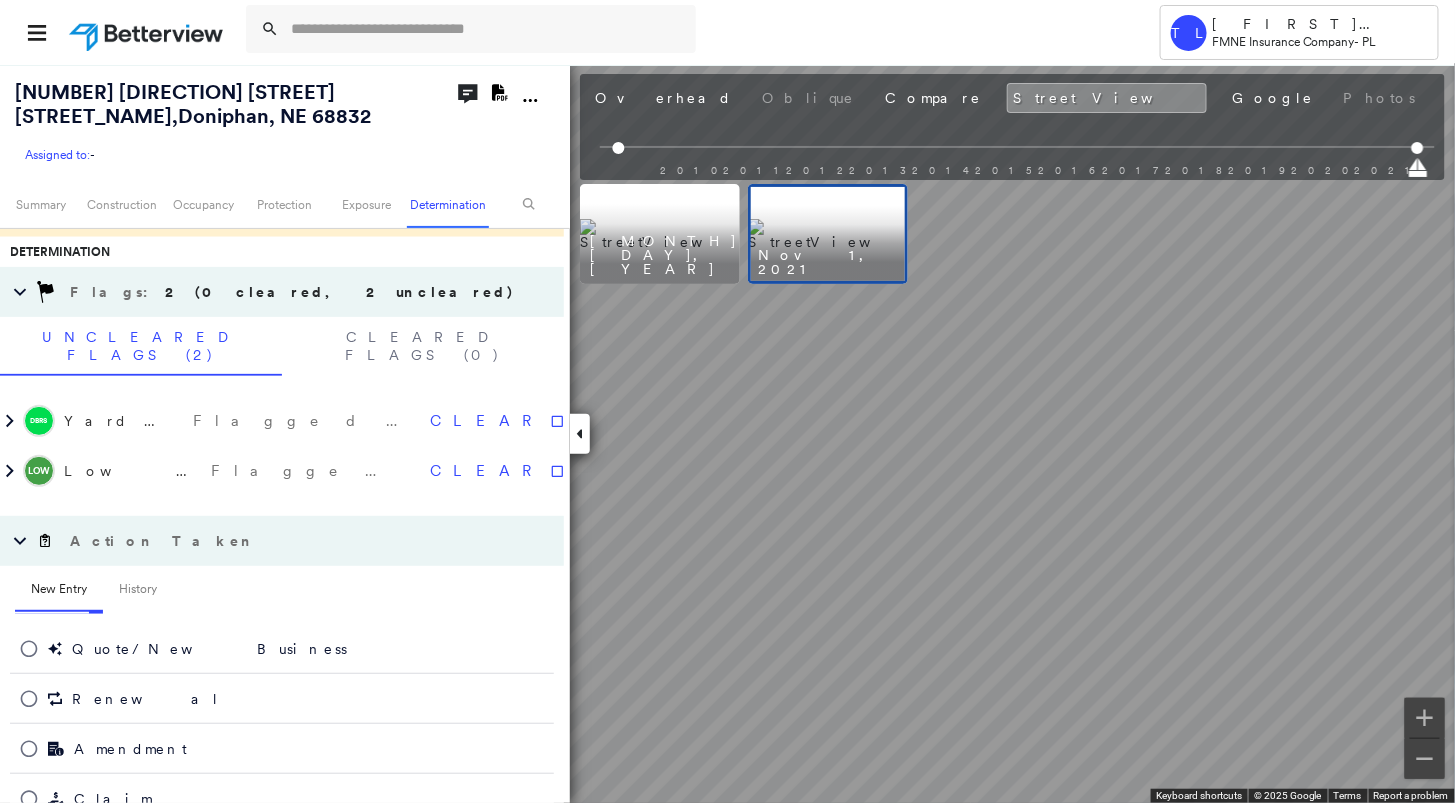 click at bounding box center (828, 234) 